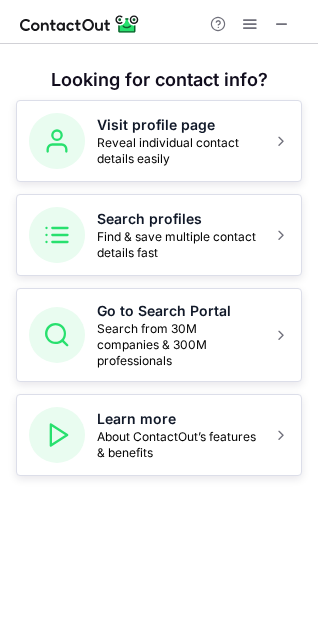 scroll, scrollTop: 0, scrollLeft: 0, axis: both 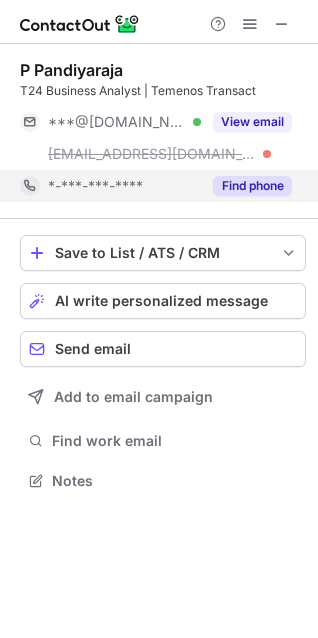 click on "Find phone" at bounding box center [252, 186] 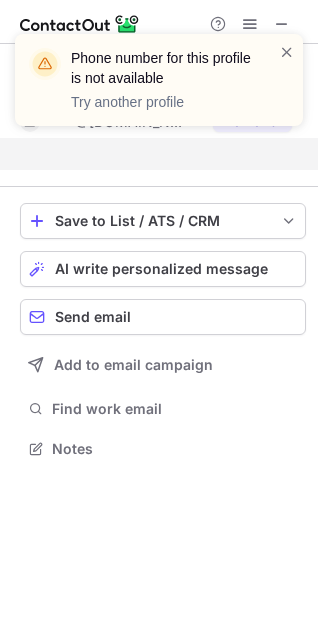 scroll, scrollTop: 402, scrollLeft: 318, axis: both 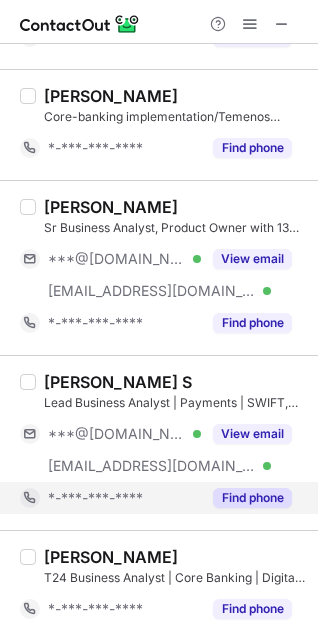 click on "Find phone" at bounding box center (252, 498) 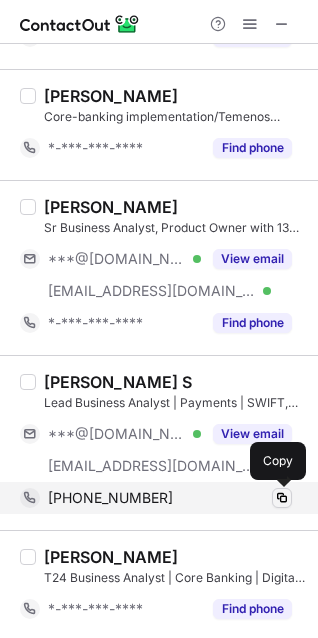click at bounding box center [282, 498] 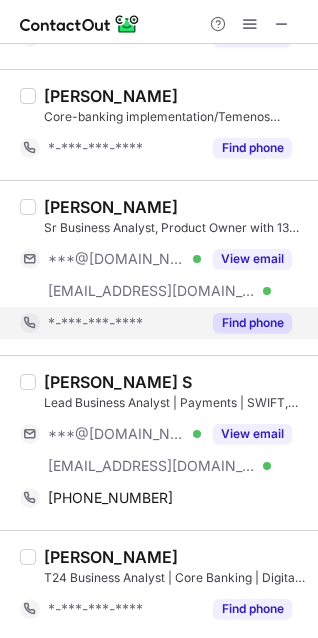 click on "Find phone" at bounding box center (252, 323) 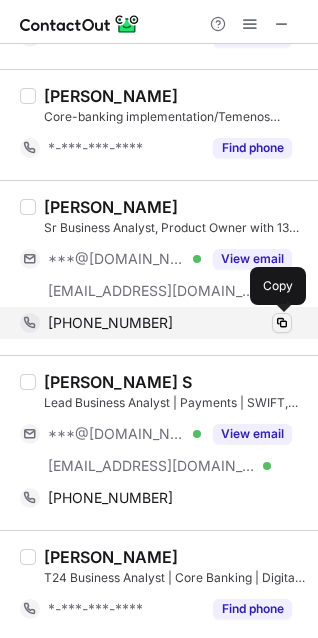 click at bounding box center [282, 323] 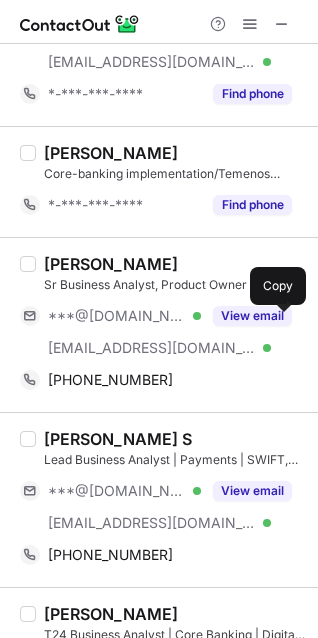 scroll, scrollTop: 800, scrollLeft: 0, axis: vertical 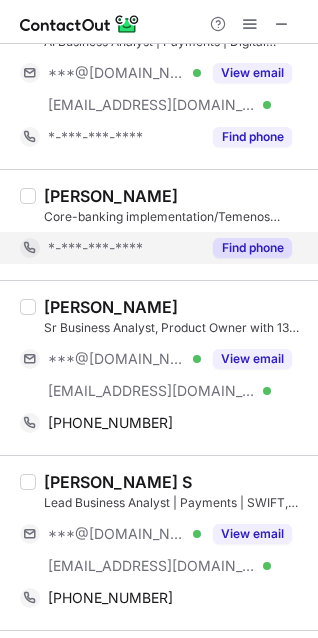click on "Find phone" at bounding box center (252, 248) 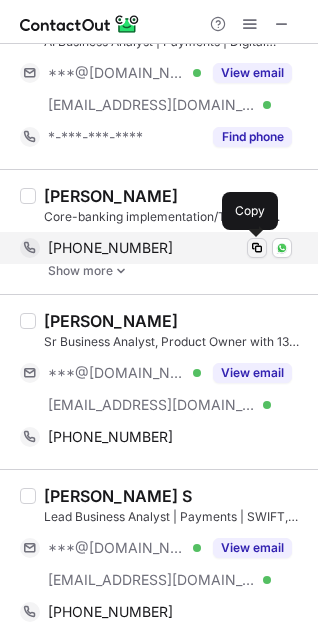 click at bounding box center [257, 248] 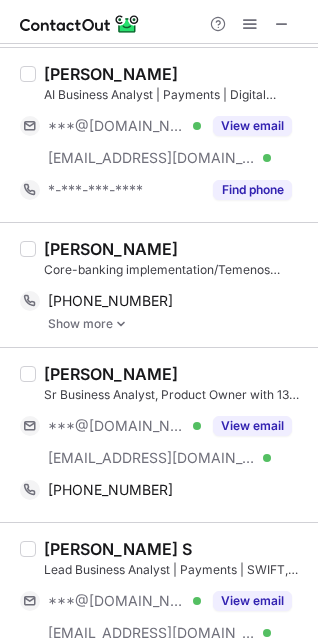 scroll, scrollTop: 700, scrollLeft: 0, axis: vertical 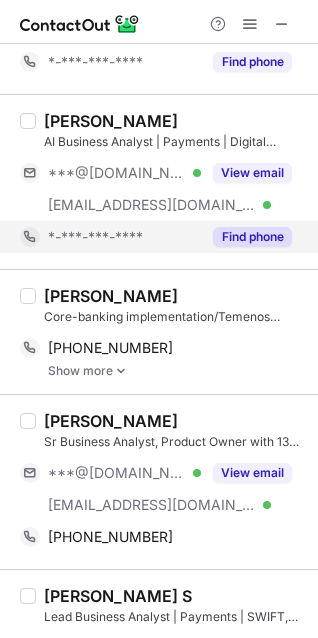 click on "Find phone" at bounding box center [252, 237] 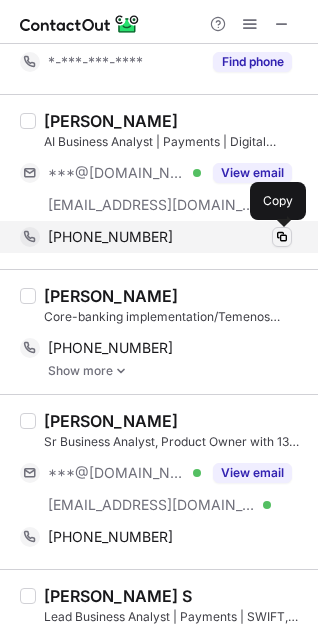 click at bounding box center [282, 237] 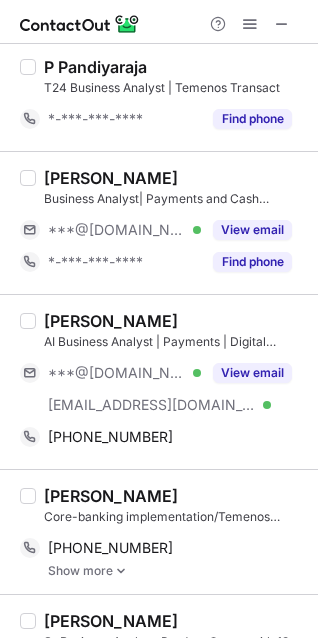 scroll, scrollTop: 400, scrollLeft: 0, axis: vertical 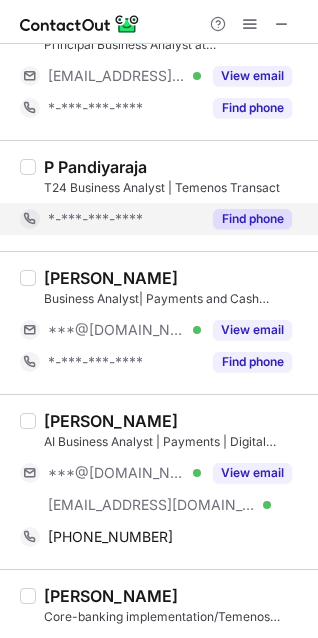 click on "Find phone" at bounding box center [252, 219] 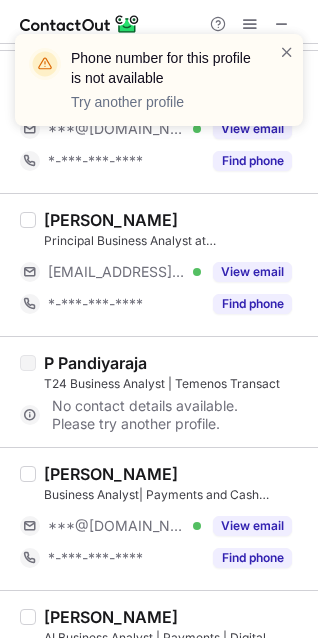 scroll, scrollTop: 200, scrollLeft: 0, axis: vertical 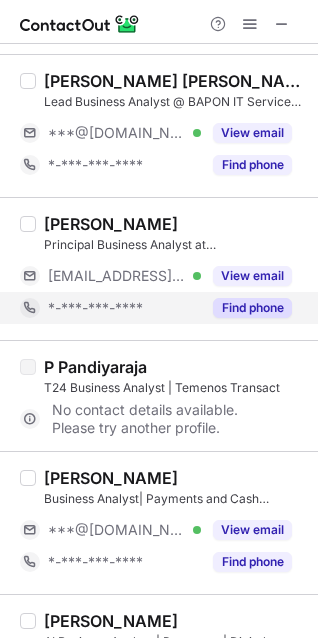 click on "Find phone" at bounding box center (252, 308) 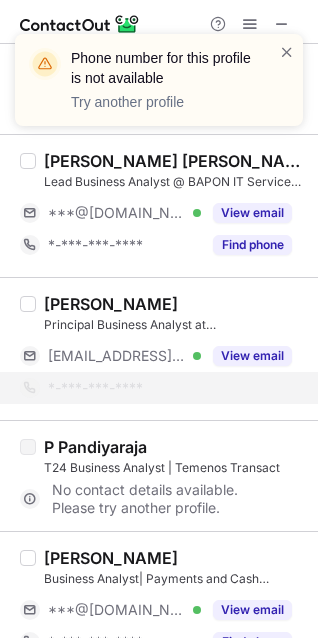 scroll, scrollTop: 0, scrollLeft: 0, axis: both 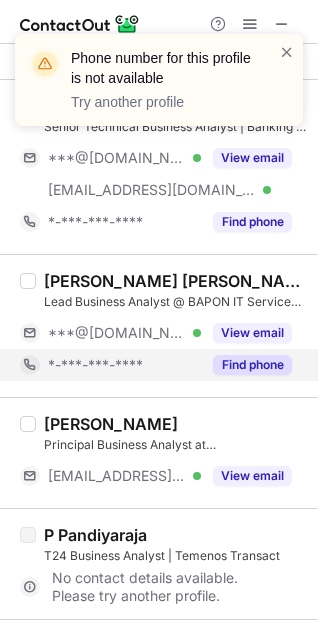 click on "Find phone" at bounding box center (252, 365) 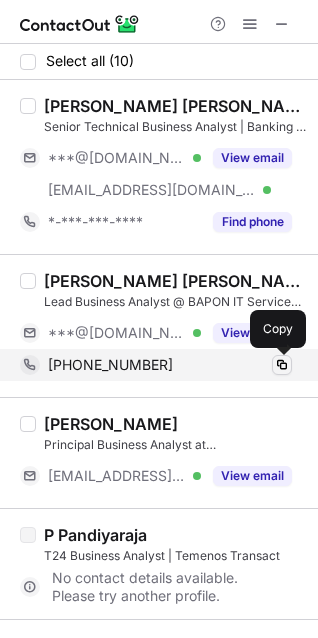 click at bounding box center (282, 365) 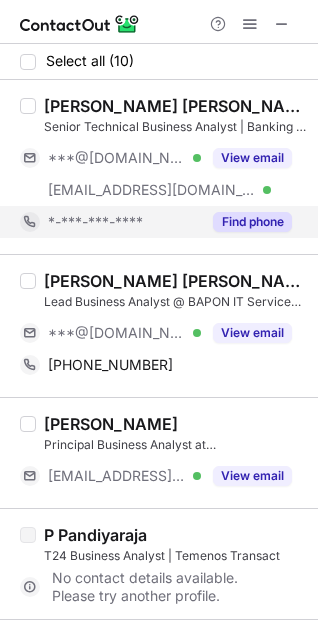 click on "Find phone" at bounding box center (252, 222) 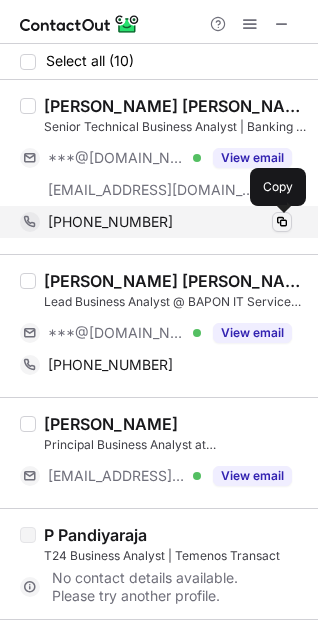 click at bounding box center [282, 222] 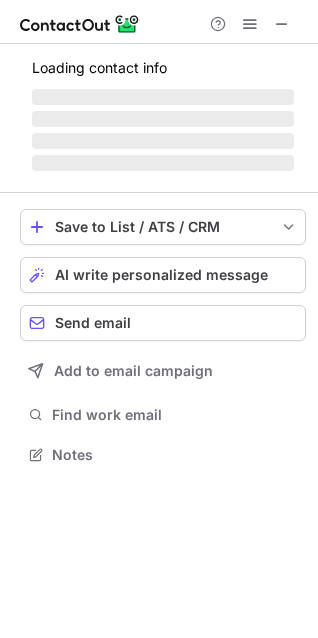 scroll, scrollTop: 10, scrollLeft: 9, axis: both 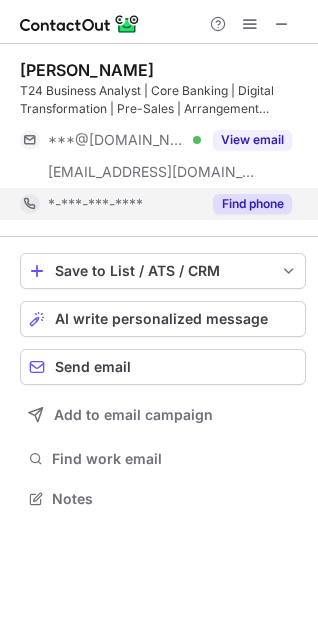 click on "Find phone" at bounding box center [252, 204] 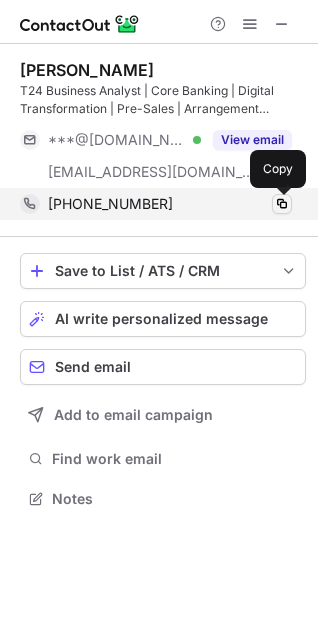 click at bounding box center [282, 204] 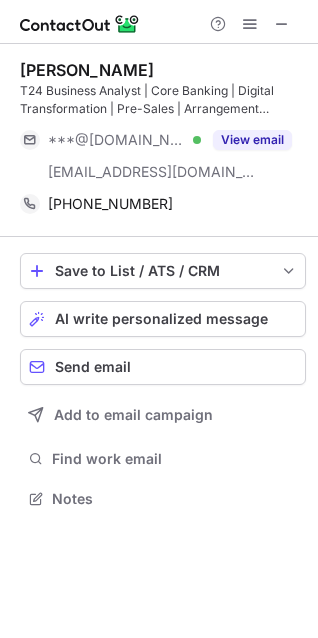 scroll, scrollTop: 434, scrollLeft: 318, axis: both 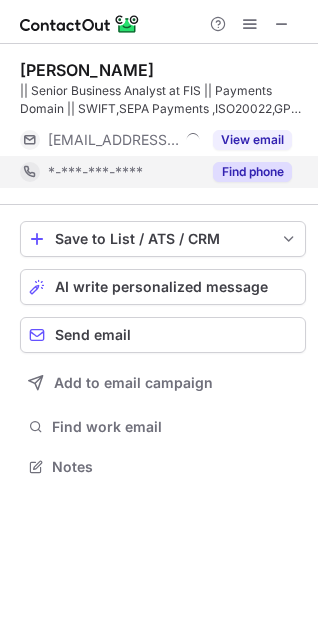 click on "Find phone" at bounding box center (252, 172) 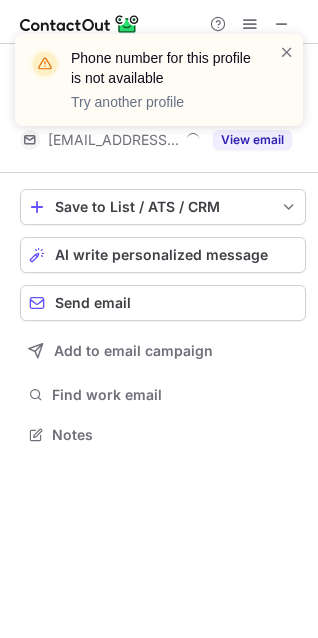 scroll, scrollTop: 420, scrollLeft: 318, axis: both 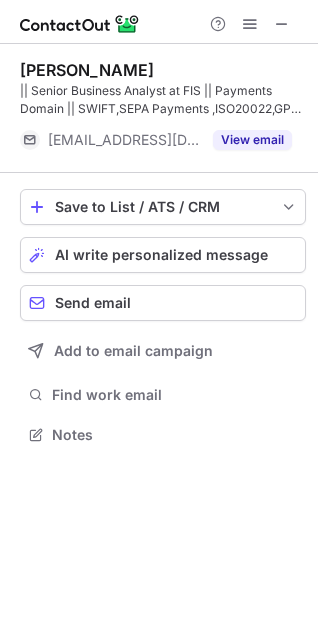 click on "Ishwari Pancholi || Senior Business Analyst at FIS || Payments Domain || SWIFT,SEPA Payments ,ISO20022,GPP, CHAPS ,BACS and Faster payments,T24 ***@fis.com.mx View email Save to List / ATS / CRM List Select Lever Connect Greenhouse Connect Salesforce Connect Hubspot Connect Bullhorn Connect Zapier (100+ Applications) Connect Request a new integration AI write personalized message Send email Add to email campaign Find work email Notes" at bounding box center (159, 341) 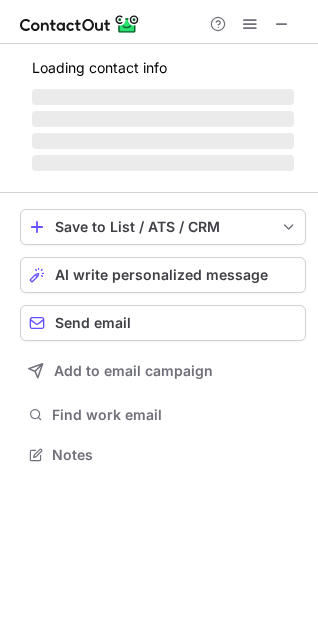scroll, scrollTop: 440, scrollLeft: 318, axis: both 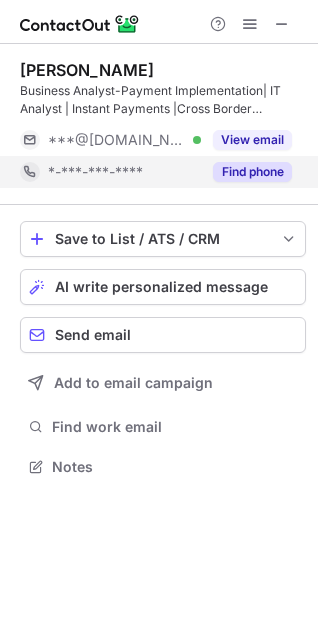 click on "Find phone" at bounding box center [252, 172] 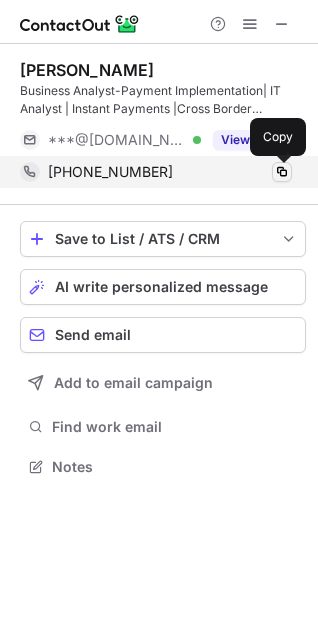 click at bounding box center [282, 172] 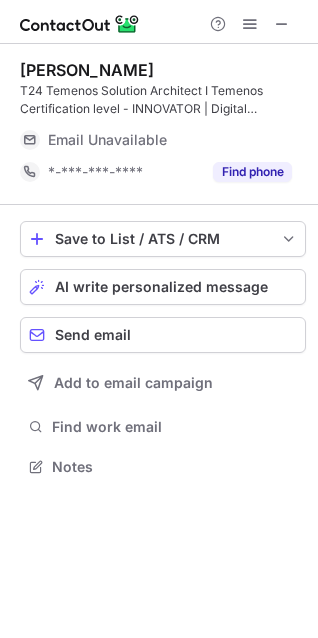 scroll, scrollTop: 452, scrollLeft: 318, axis: both 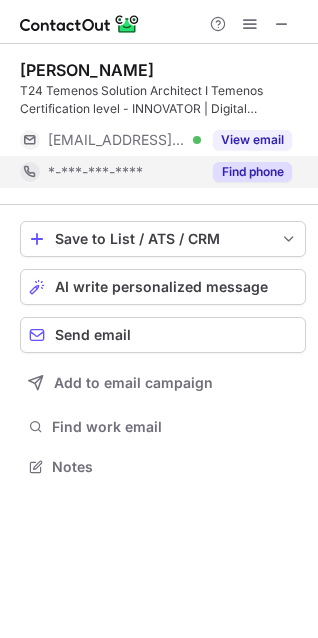 click on "Find phone" at bounding box center (252, 172) 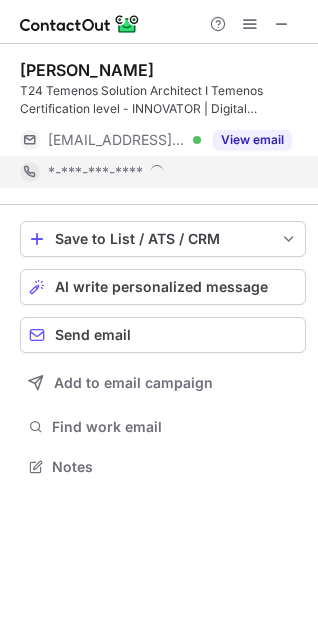 scroll, scrollTop: 10, scrollLeft: 9, axis: both 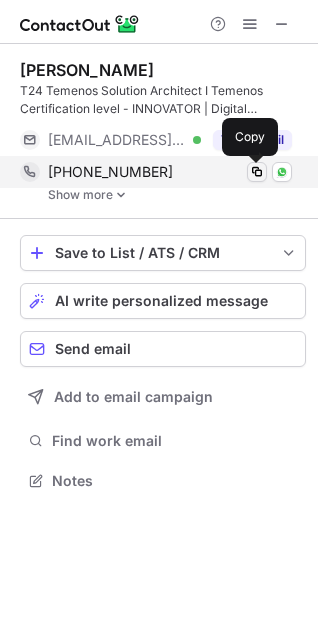 click at bounding box center (257, 172) 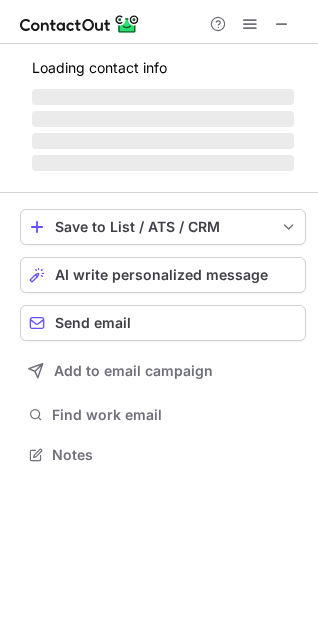 scroll, scrollTop: 452, scrollLeft: 318, axis: both 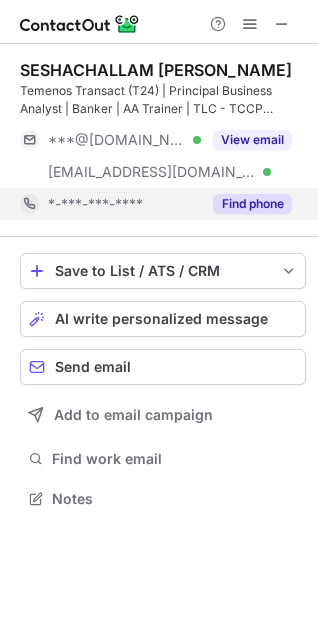 click on "Find phone" at bounding box center [252, 204] 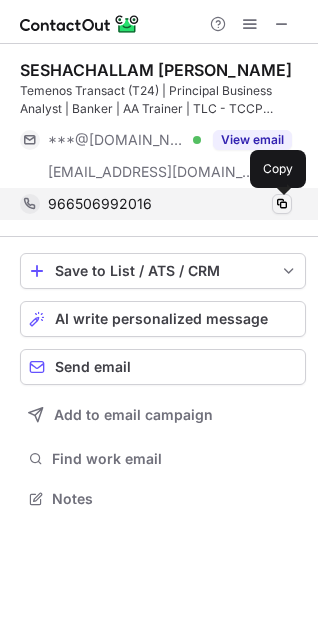 click at bounding box center [282, 204] 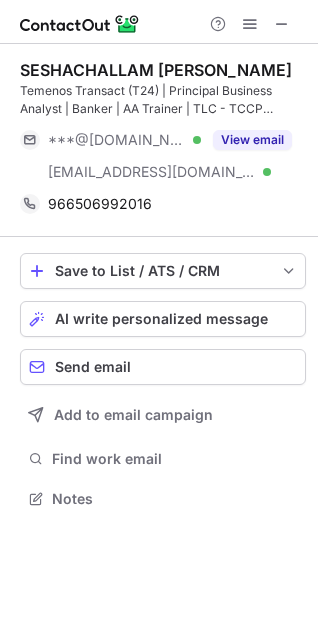 click on "SESHACHALLAM DANDAPANI Temenos Transact (T24) | Principal Business Analyst | Banker | AA Trainer | TLC - TCCP Innovator ***@yahoo.com Verified ***@temenos.com Verified View email 966506992016 Copy Save to List / ATS / CRM List Select Lever Connect Greenhouse Connect Salesforce Connect Hubspot Connect Bullhorn Connect Zapier (100+ Applications) Connect Request a new integration AI write personalized message Send email Add to email campaign Find work email Notes" at bounding box center (159, 341) 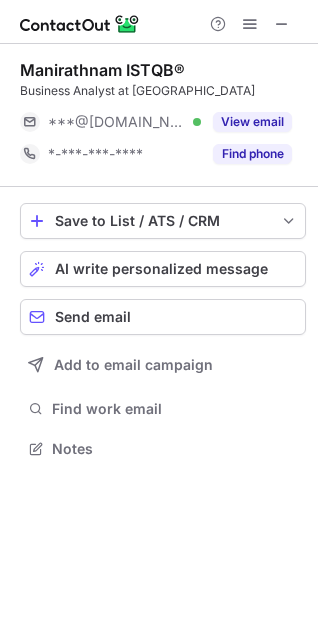 scroll, scrollTop: 452, scrollLeft: 318, axis: both 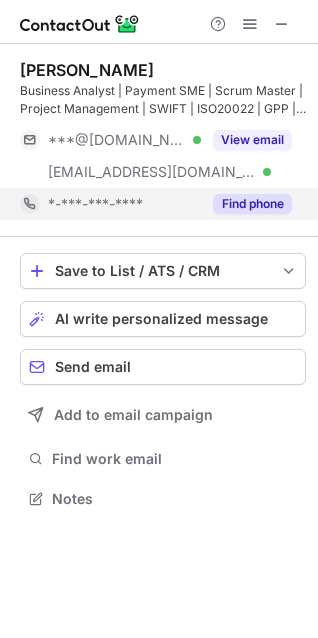 click on "Find phone" at bounding box center [252, 204] 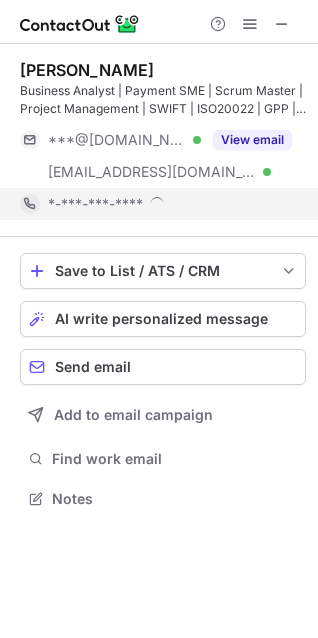click on "*-***-***-****" at bounding box center (170, 204) 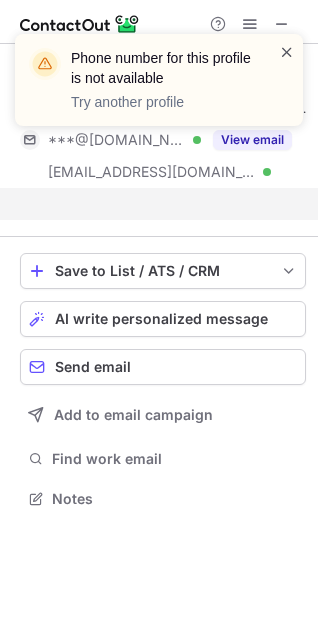 scroll, scrollTop: 452, scrollLeft: 318, axis: both 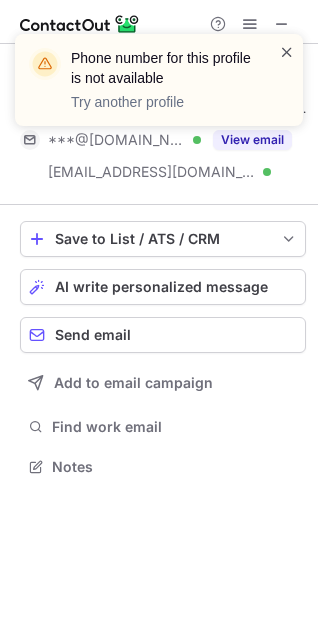 click at bounding box center (287, 52) 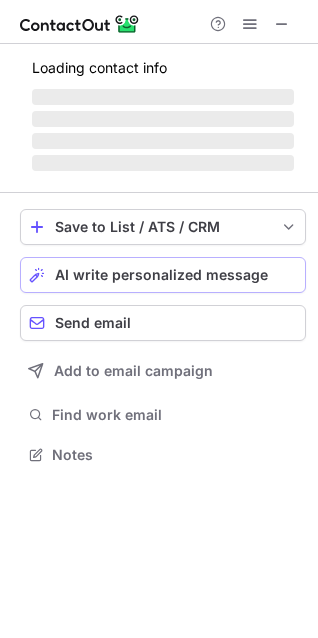 scroll, scrollTop: 440, scrollLeft: 318, axis: both 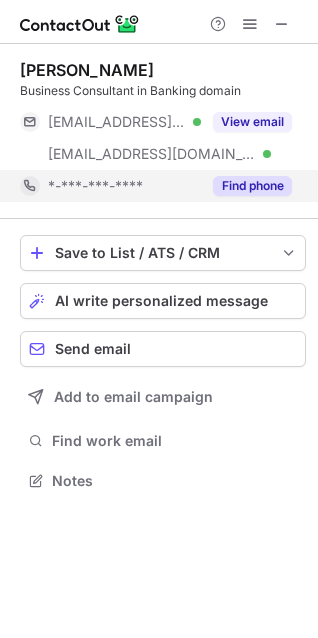 click on "Find phone" at bounding box center [252, 186] 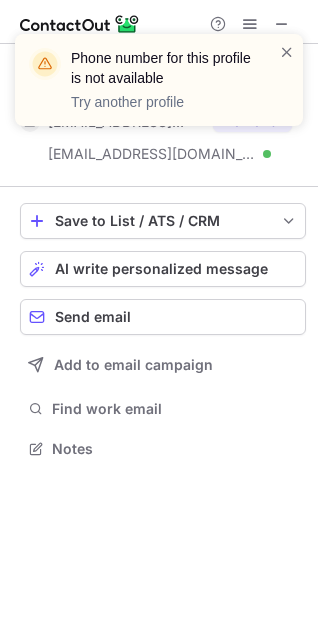 scroll, scrollTop: 440, scrollLeft: 318, axis: both 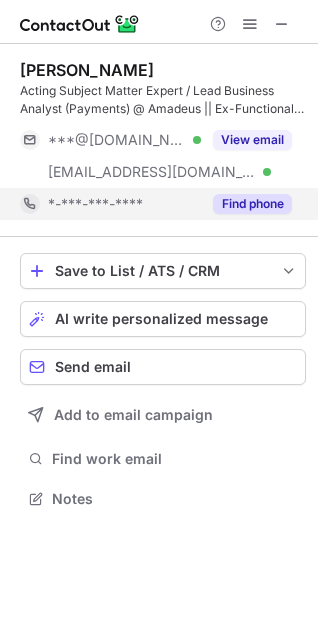 click on "Find phone" at bounding box center (252, 204) 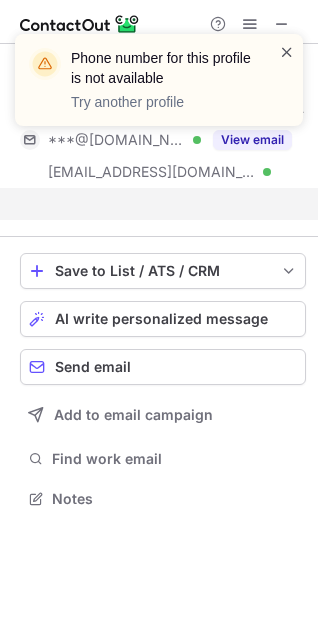 click at bounding box center [287, 52] 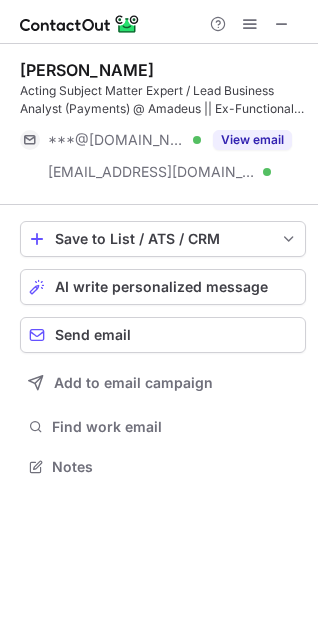click on "Sahil Sachdeva Acting Subject Matter Expert / Lead Business Analyst (Payments) @ Amadeus || Ex-Functional Consultant (Payments) @ Temenos T24 ***@gmail.com Verified ***@temenos.com Verified View email Save to List / ATS / CRM List Select Lever Connect Greenhouse Connect Salesforce Connect Hubspot Connect Bullhorn Connect Zapier (100+ Applications) Connect Request a new integration AI write personalized message Send email Add to email campaign Find work email Notes" at bounding box center [159, 341] 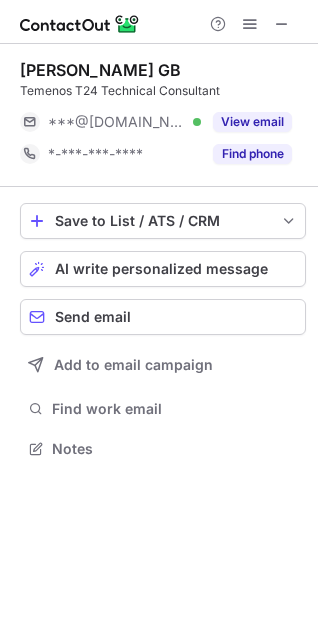scroll, scrollTop: 434, scrollLeft: 318, axis: both 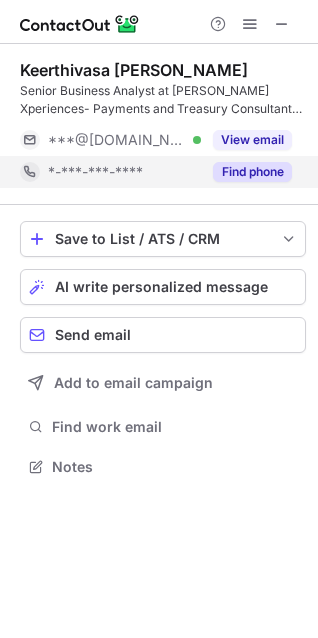 click on "Find phone" at bounding box center (252, 172) 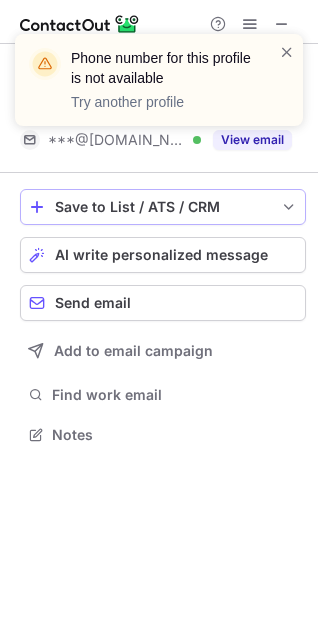 scroll, scrollTop: 420, scrollLeft: 318, axis: both 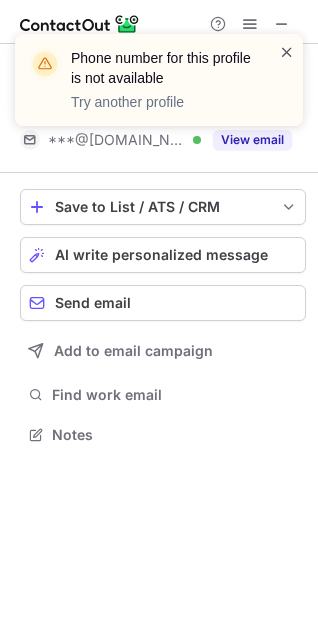 click at bounding box center (287, 52) 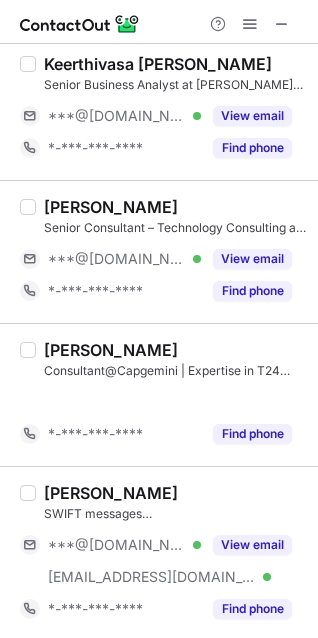 scroll, scrollTop: 900, scrollLeft: 0, axis: vertical 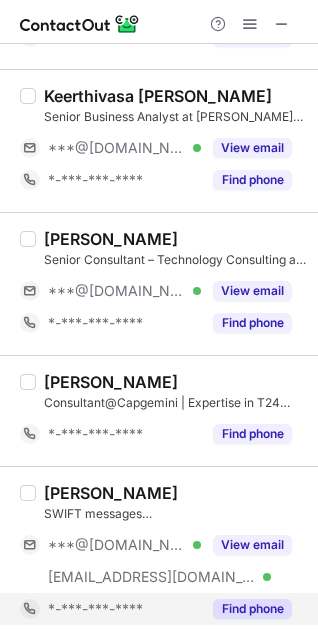 click on "Find phone" at bounding box center [252, 609] 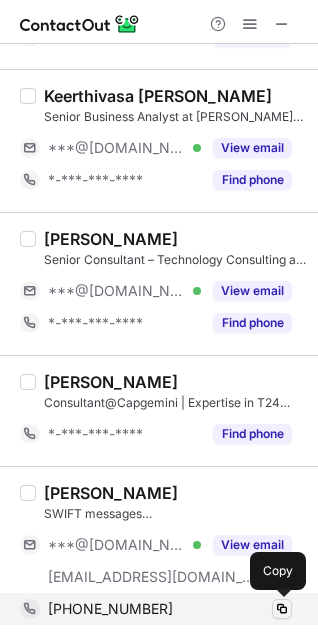 click at bounding box center [282, 609] 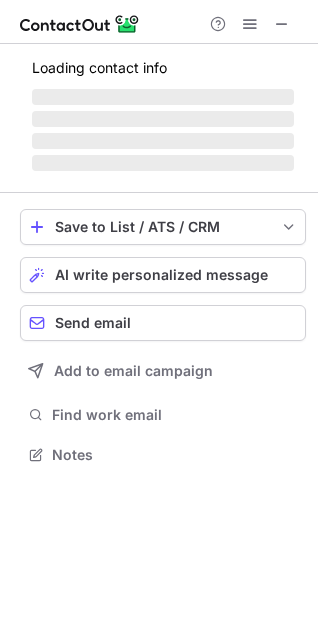 scroll, scrollTop: 10, scrollLeft: 9, axis: both 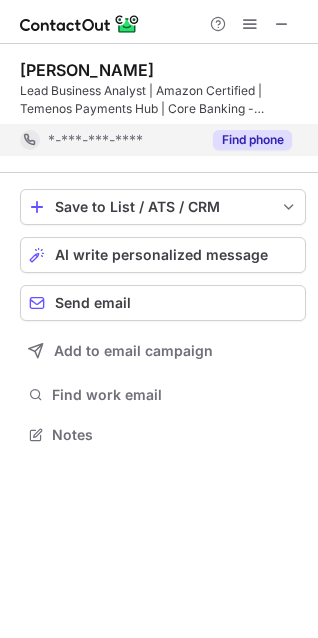 click on "Find phone" at bounding box center (252, 140) 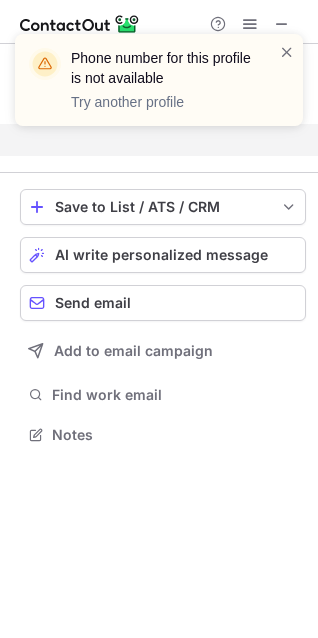 scroll, scrollTop: 388, scrollLeft: 318, axis: both 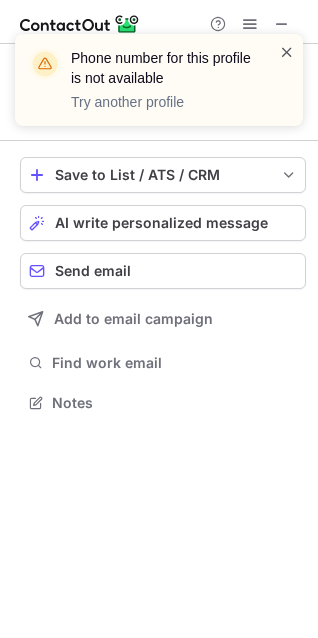click at bounding box center (287, 52) 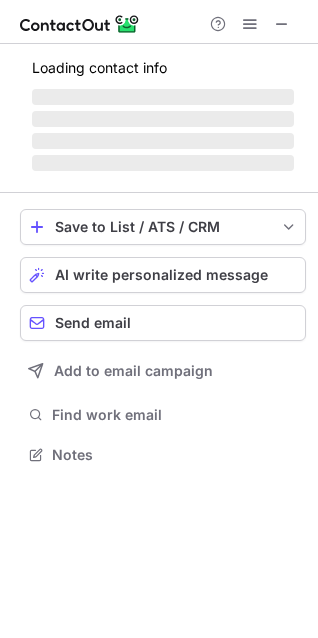 scroll, scrollTop: 440, scrollLeft: 318, axis: both 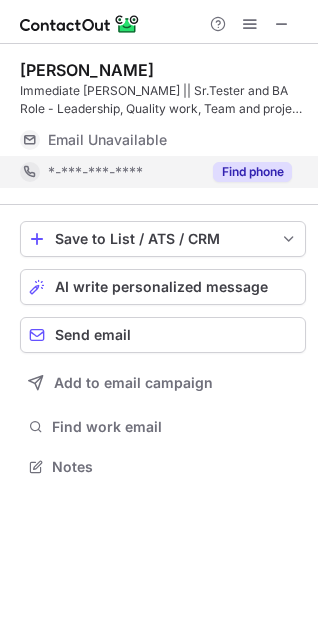 click on "Find phone" at bounding box center [252, 172] 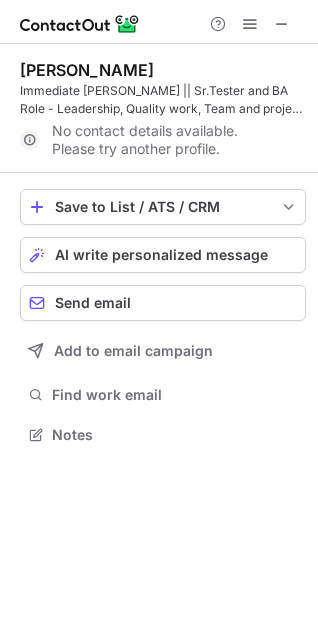scroll, scrollTop: 452, scrollLeft: 318, axis: both 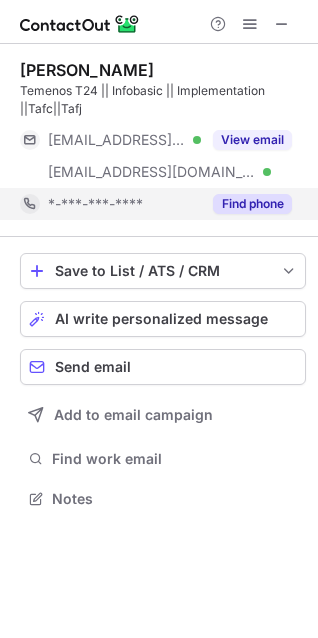click on "Find phone" at bounding box center (252, 204) 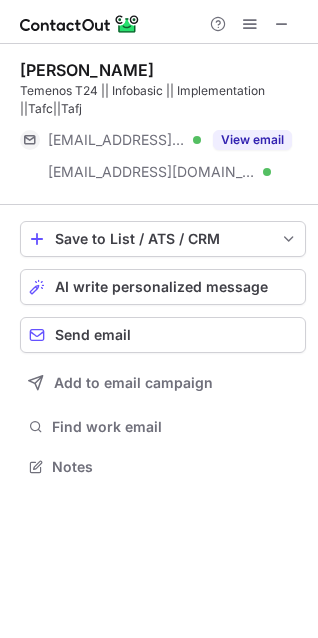 scroll, scrollTop: 452, scrollLeft: 318, axis: both 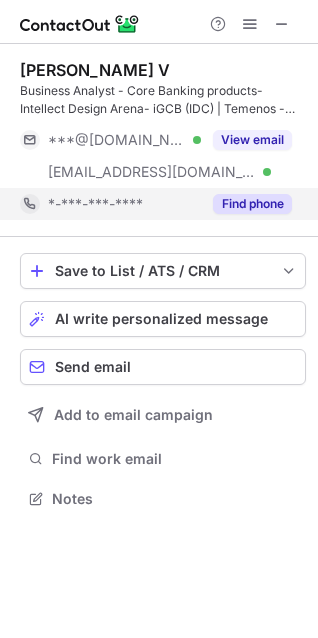 click on "Find phone" at bounding box center [252, 204] 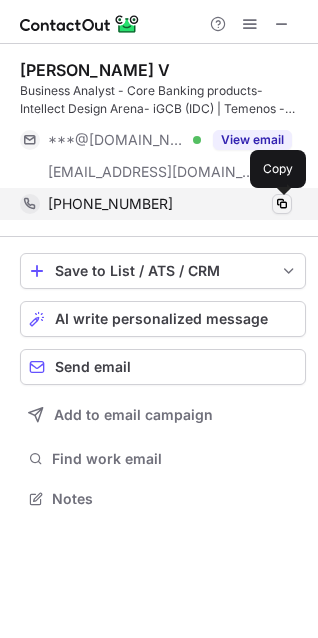 click at bounding box center [282, 204] 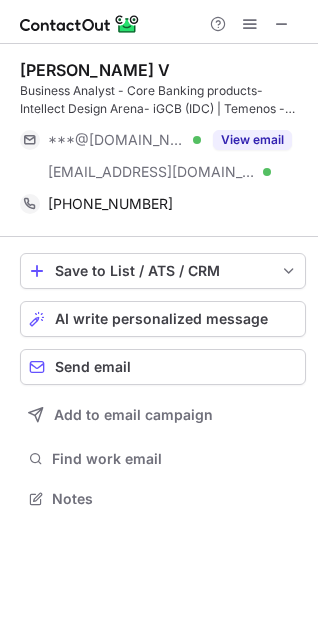 scroll, scrollTop: 452, scrollLeft: 318, axis: both 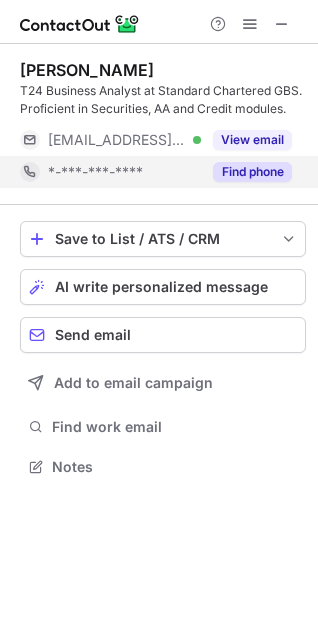 click on "Find phone" at bounding box center [252, 172] 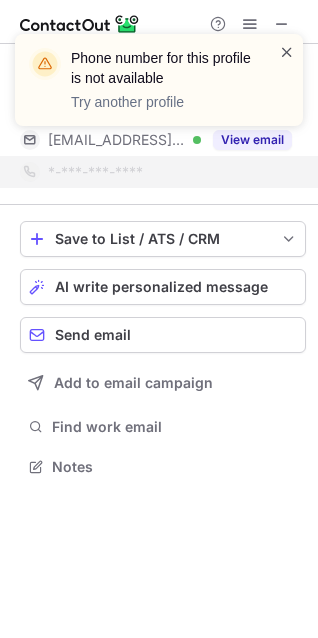 click at bounding box center (287, 52) 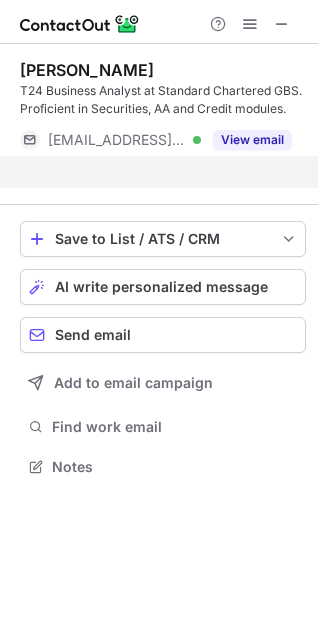 scroll, scrollTop: 420, scrollLeft: 318, axis: both 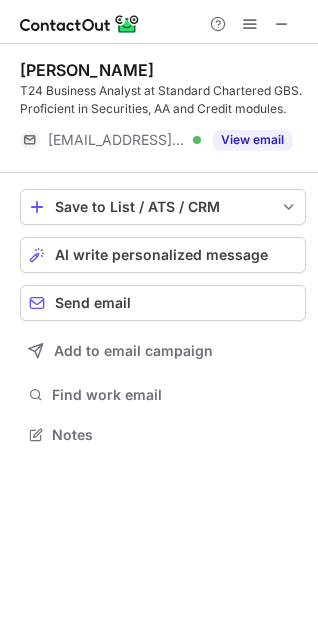 click on "Prabu Varadarajan T24 Business Analyst at Standard Chartered GBS. Proficient in Securities, AA and Credit modules. ***@sc.com Verified View email Save to List / ATS / CRM List Select Lever Connect Greenhouse Connect Salesforce Connect Hubspot Connect Bullhorn Connect Zapier (100+ Applications) Connect Request a new integration AI write personalized message Send email Add to email campaign Find work email Notes" at bounding box center (159, 341) 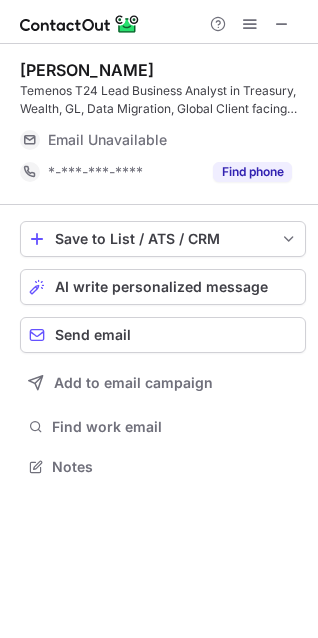 scroll, scrollTop: 10, scrollLeft: 9, axis: both 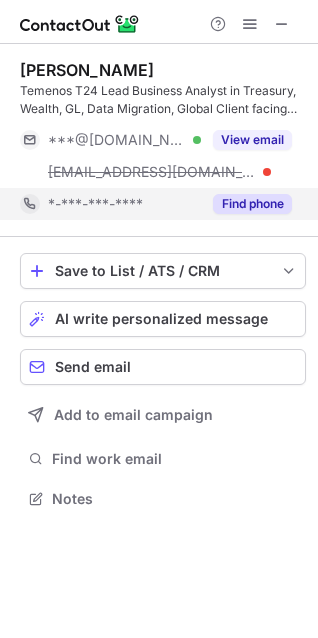 click on "Find phone" at bounding box center (252, 204) 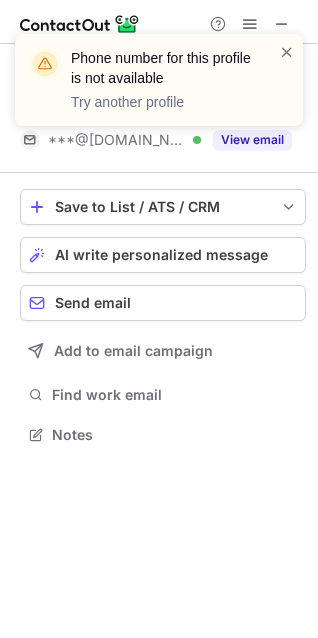 scroll, scrollTop: 452, scrollLeft: 318, axis: both 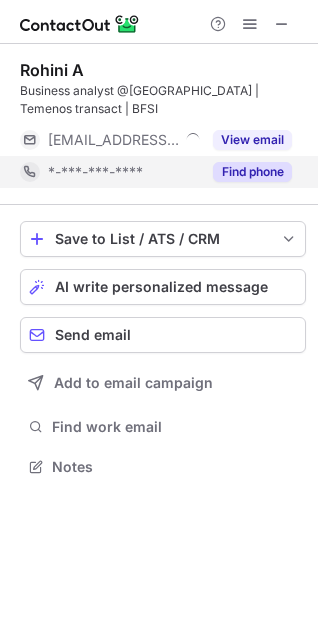 click on "Find phone" at bounding box center [252, 172] 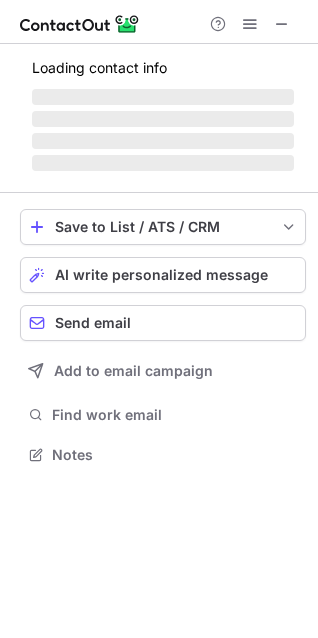 scroll, scrollTop: 440, scrollLeft: 318, axis: both 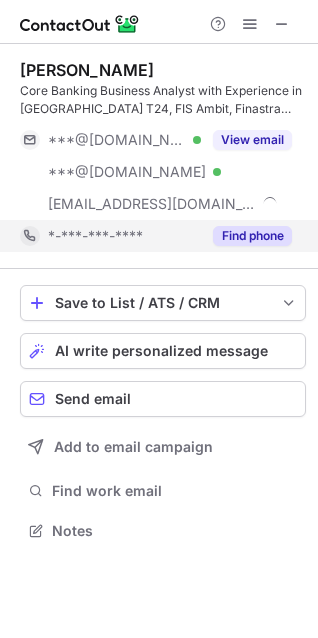 click on "Find phone" at bounding box center [252, 236] 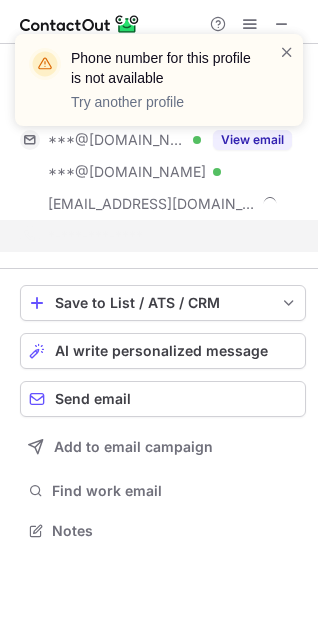 scroll, scrollTop: 484, scrollLeft: 318, axis: both 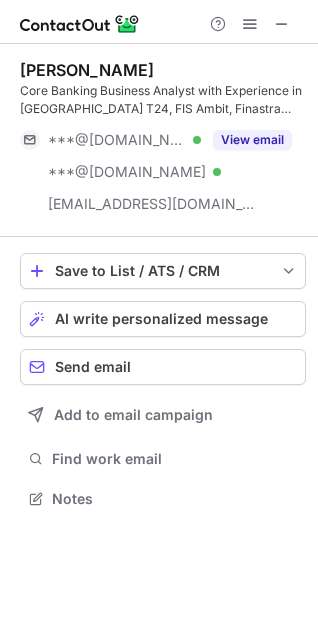 click on "Vijayakumar Vishwanathan Core Banking Business Analyst with Experience in Temenos T24, FIS Ambit, Finastra Loan IQ, CoE, Business Process Transformation, Change Management ***@gmail.com Verified ***@yahoo.co.in Verified ***@temenos.com View email Save to List / ATS / CRM List Select Lever Connect Greenhouse Connect Salesforce Connect Hubspot Connect Bullhorn Connect Zapier (100+ Applications) Connect Request a new integration AI write personalized message Send email Add to email campaign Find work email Notes" at bounding box center [159, 341] 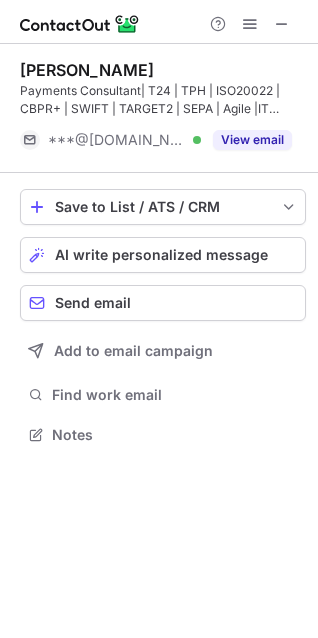 scroll, scrollTop: 452, scrollLeft: 318, axis: both 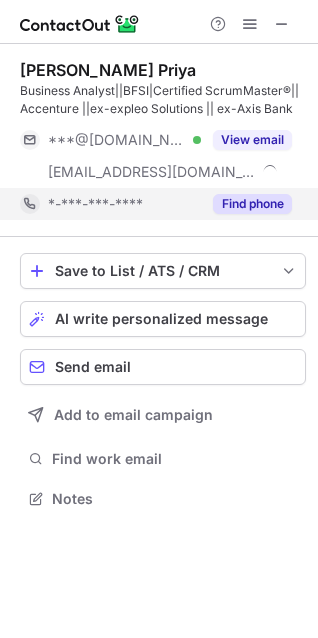 click on "Find phone" at bounding box center [252, 204] 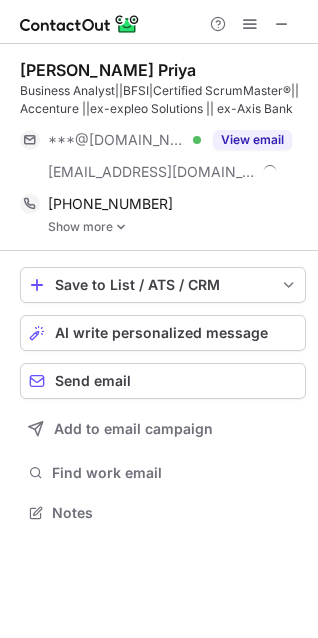 scroll, scrollTop: 10, scrollLeft: 9, axis: both 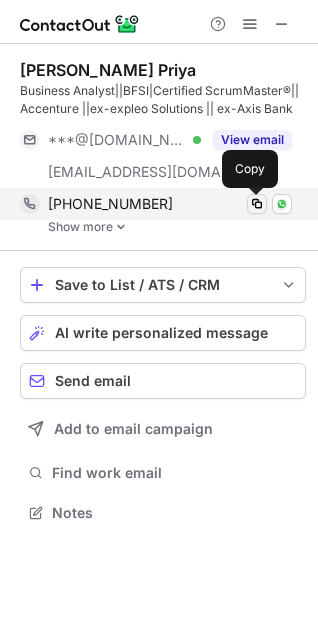 click at bounding box center (257, 204) 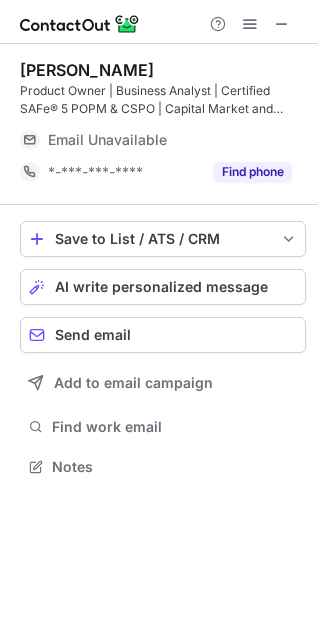scroll, scrollTop: 452, scrollLeft: 318, axis: both 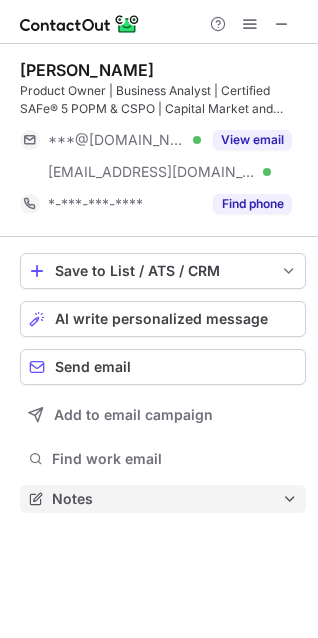click on "Notes" at bounding box center (167, 499) 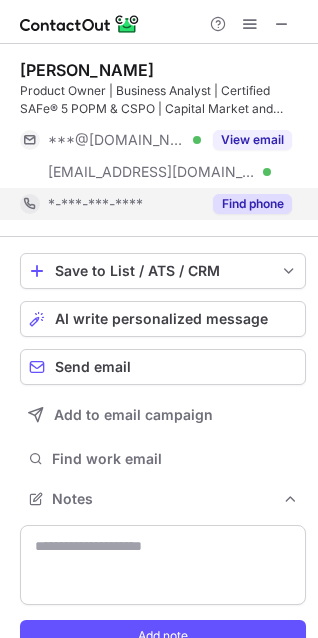 click on "Find phone" at bounding box center [252, 204] 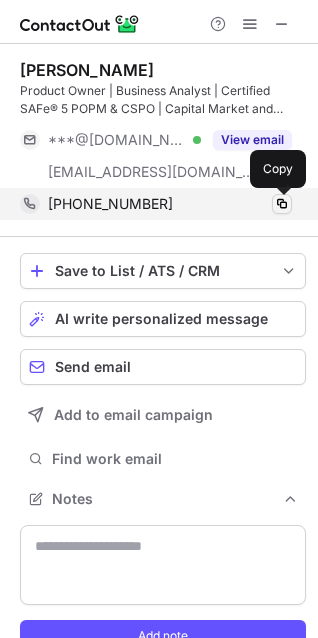 click at bounding box center [282, 204] 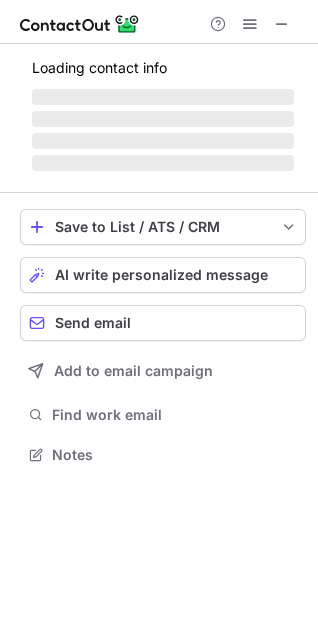 scroll, scrollTop: 10, scrollLeft: 9, axis: both 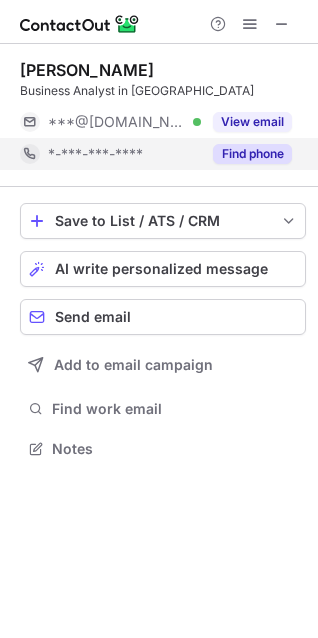 click on "Find phone" at bounding box center (252, 154) 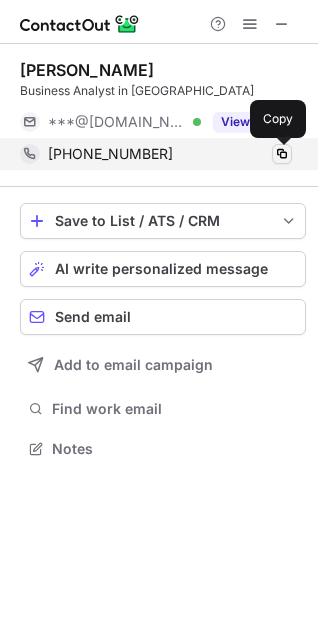 click at bounding box center [282, 154] 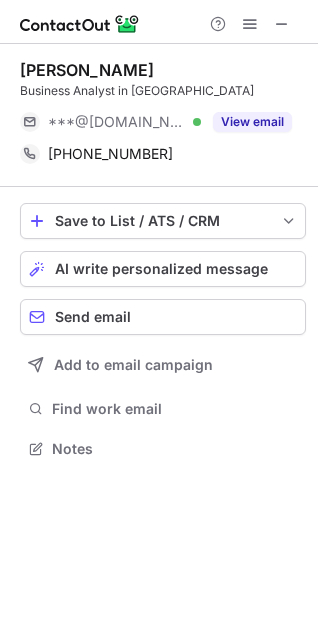 scroll, scrollTop: 440, scrollLeft: 318, axis: both 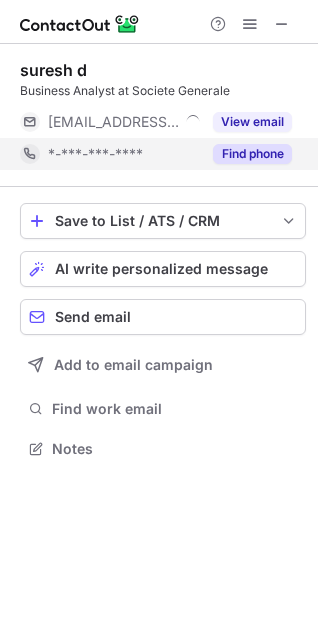 click on "Find phone" at bounding box center [252, 154] 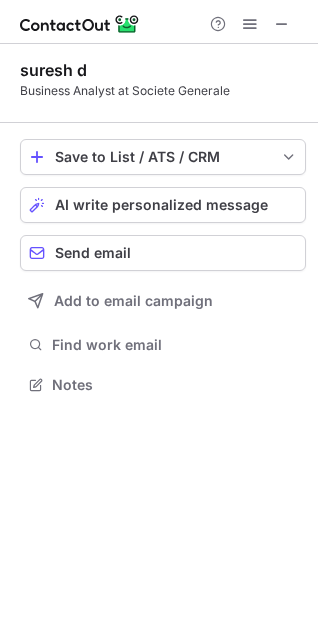 scroll, scrollTop: 370, scrollLeft: 318, axis: both 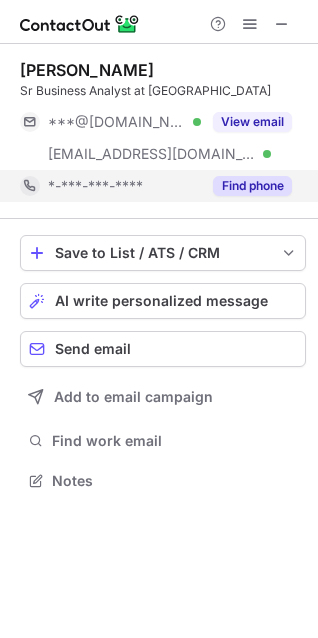 click on "Find phone" at bounding box center [252, 186] 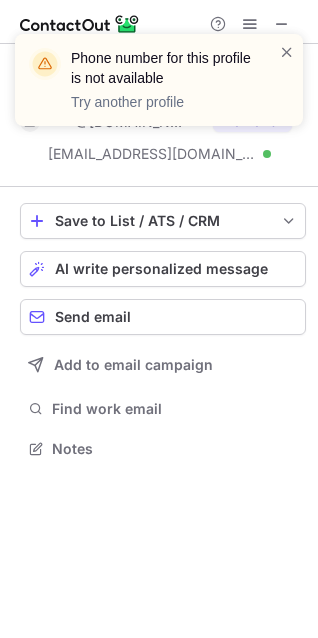 scroll, scrollTop: 434, scrollLeft: 318, axis: both 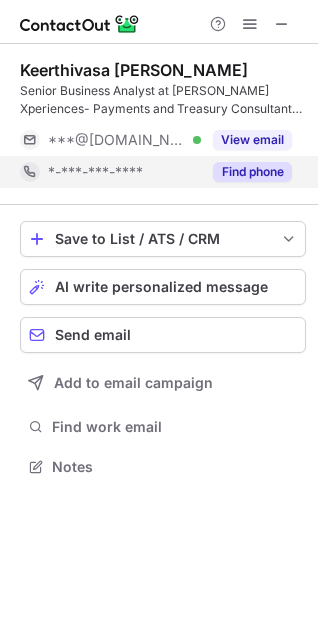 click on "Find phone" at bounding box center [252, 172] 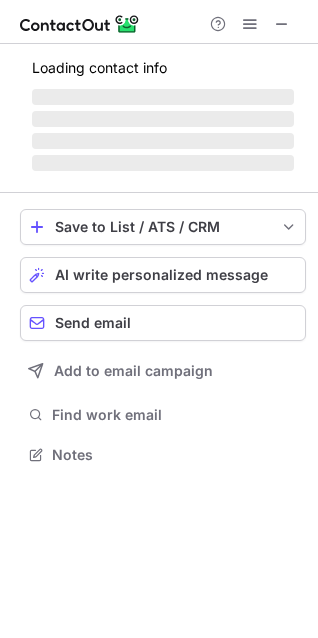 scroll, scrollTop: 440, scrollLeft: 318, axis: both 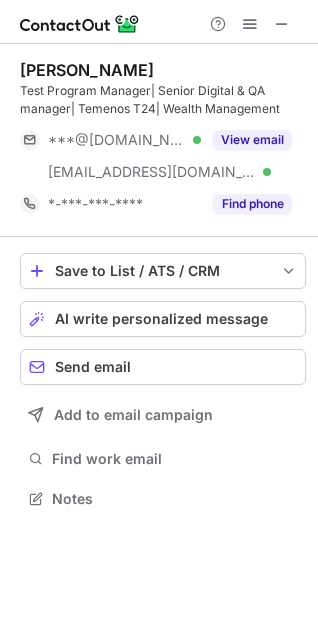 click on "Amit Malviya Test Program Manager| Senior Digital & QA manager| Temenos T24| Wealth Management ***@gmail.com Verified ***@cognizant.com Verified View email *-***-***-**** Find phone Save to List / ATS / CRM List Select Lever Connect Greenhouse Connect Salesforce Connect Hubspot Connect Bullhorn Connect Zapier (100+ Applications) Connect Request a new integration AI write personalized message Send email Add to email campaign Find work email Notes" at bounding box center [159, 341] 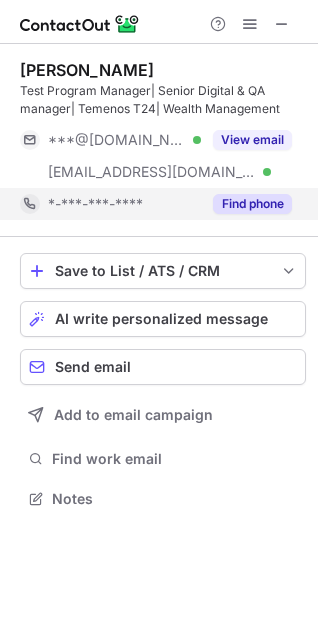 click on "Find phone" at bounding box center (252, 204) 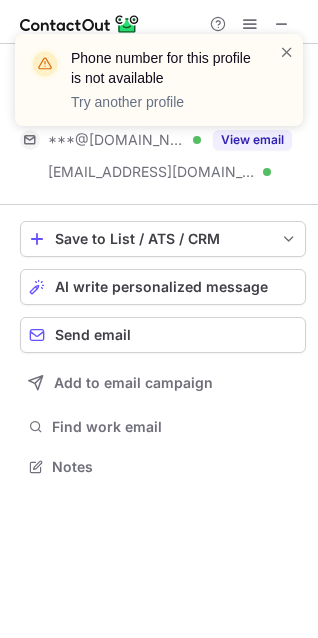 scroll, scrollTop: 452, scrollLeft: 318, axis: both 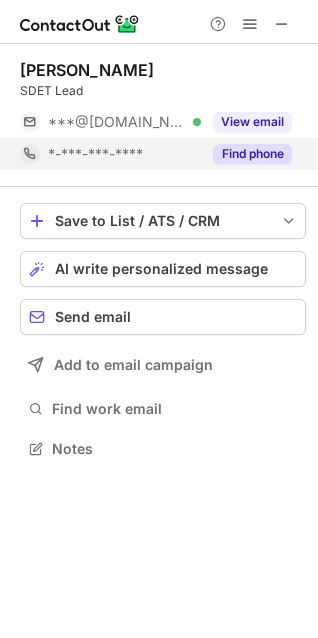 click on "Find phone" at bounding box center (252, 154) 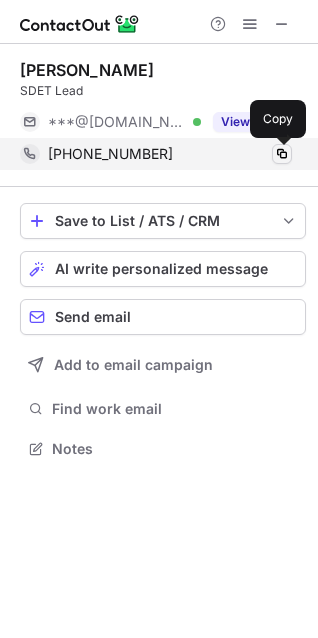 click at bounding box center (282, 154) 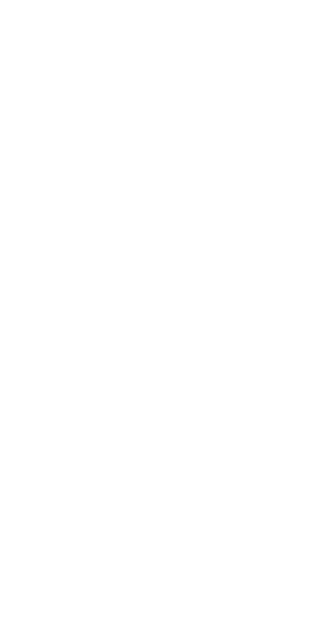 scroll, scrollTop: 0, scrollLeft: 0, axis: both 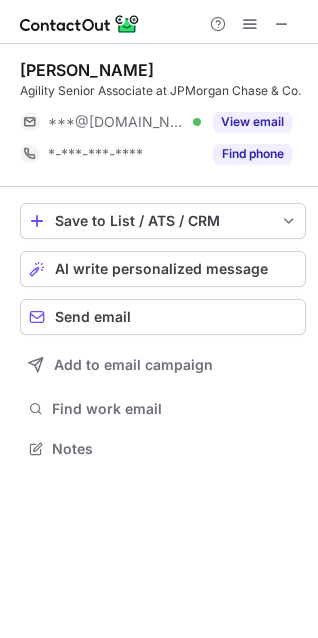 click on "Sachin Hattangadi Agility Senior Associate at JPMorgan Chase & Co. ***@gmail.com Verified View email *-***-***-**** Find phone Save to List / ATS / CRM List Select Lever Connect Greenhouse Connect Salesforce Connect Hubspot Connect Bullhorn Connect Zapier (100+ Applications) Connect Request a new integration AI write personalized message Send email Add to email campaign Find work email Notes" at bounding box center (159, 341) 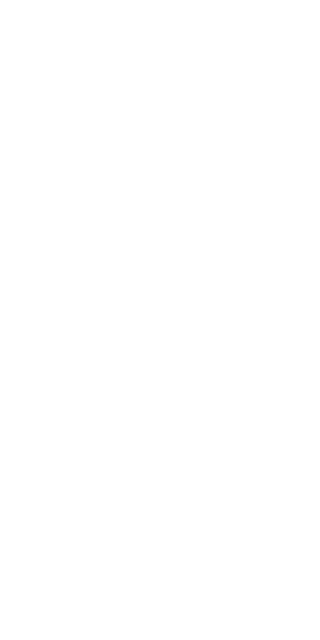 scroll, scrollTop: 0, scrollLeft: 0, axis: both 